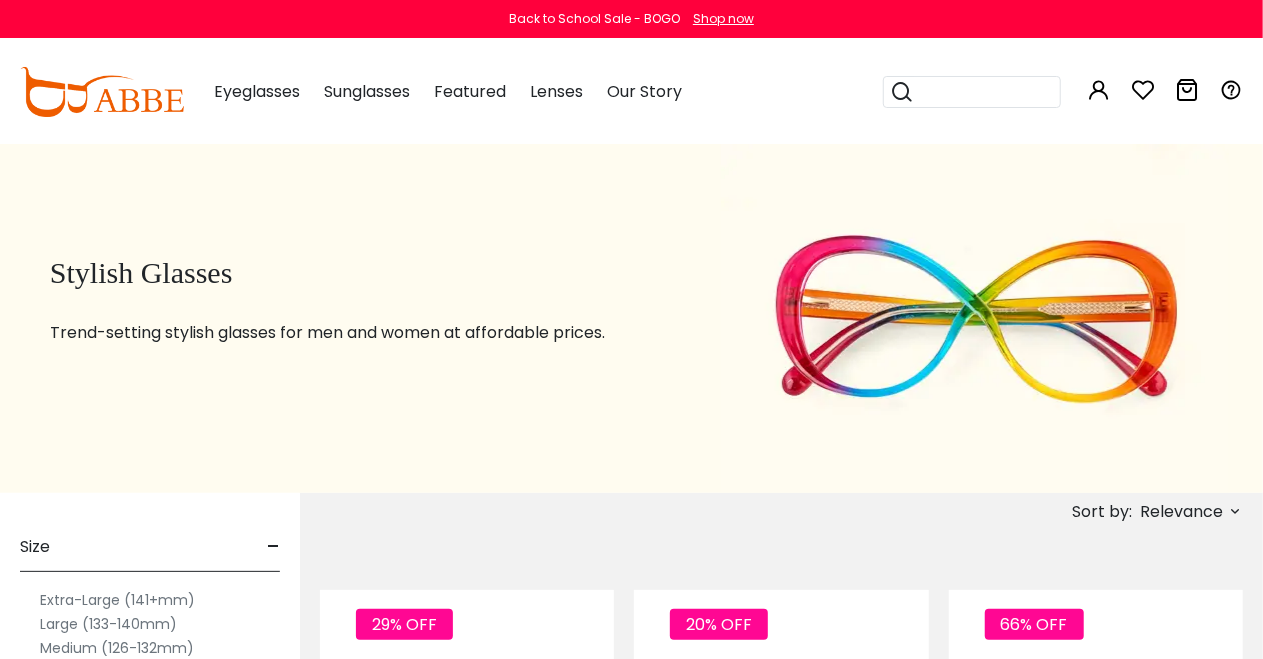 scroll, scrollTop: 0, scrollLeft: 0, axis: both 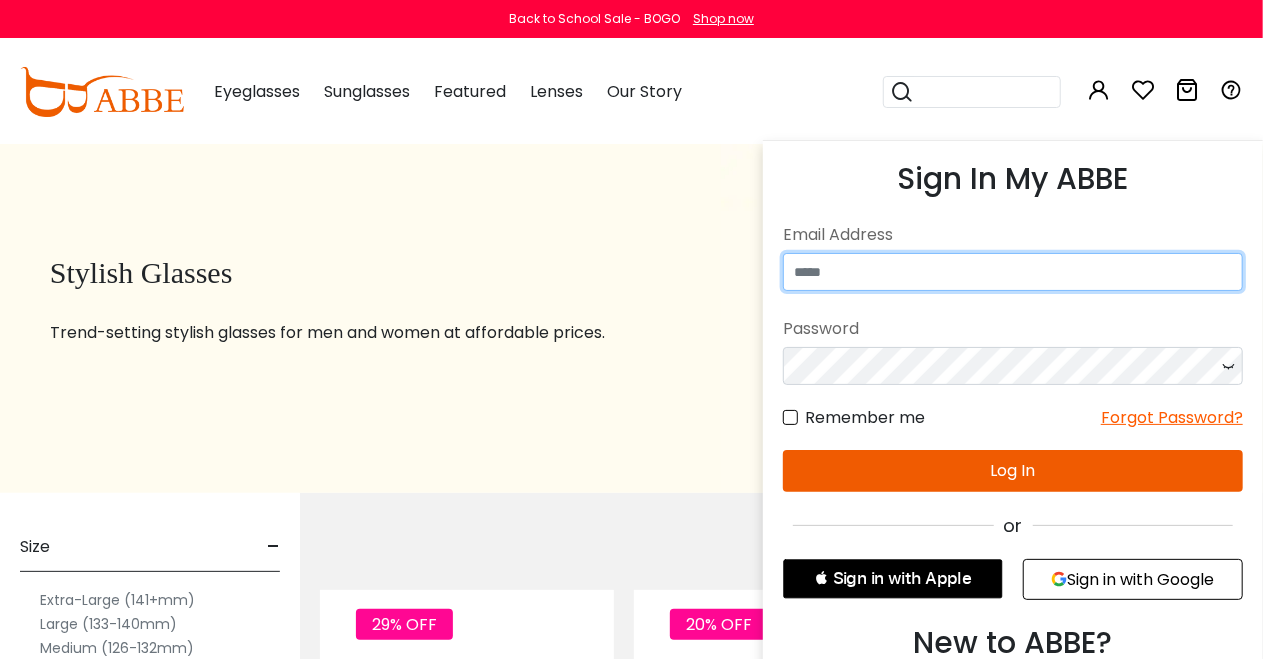 type on "**********" 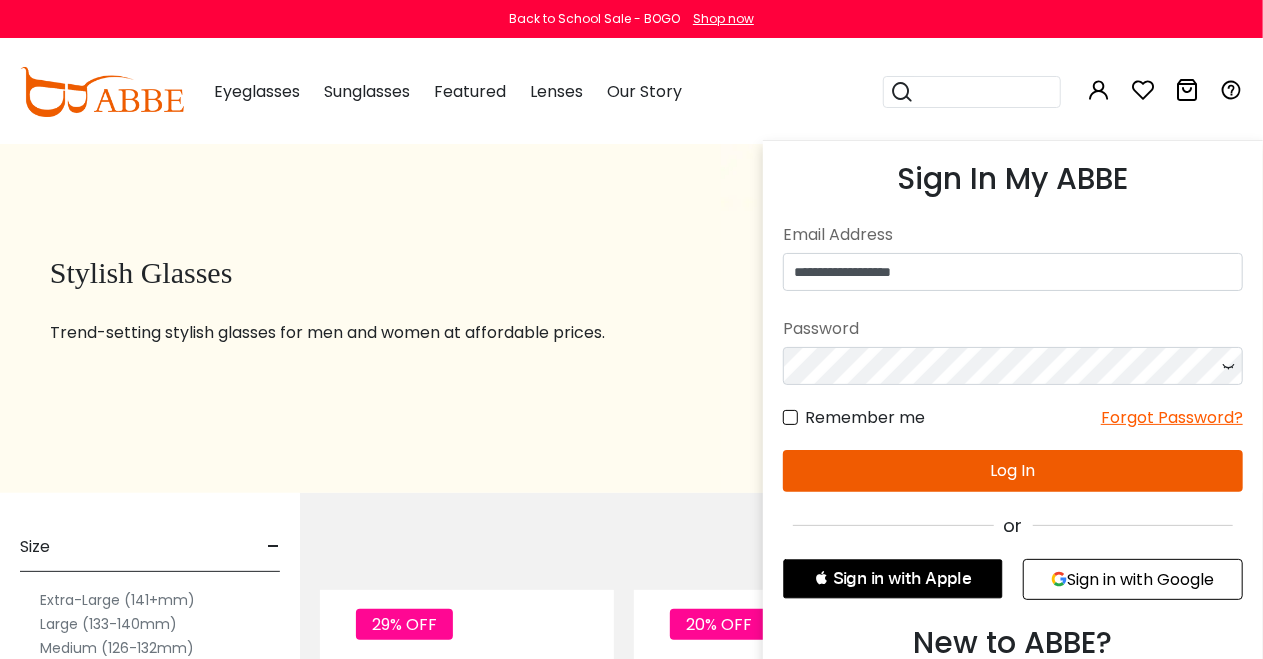 click on "Log In" at bounding box center [1013, 471] 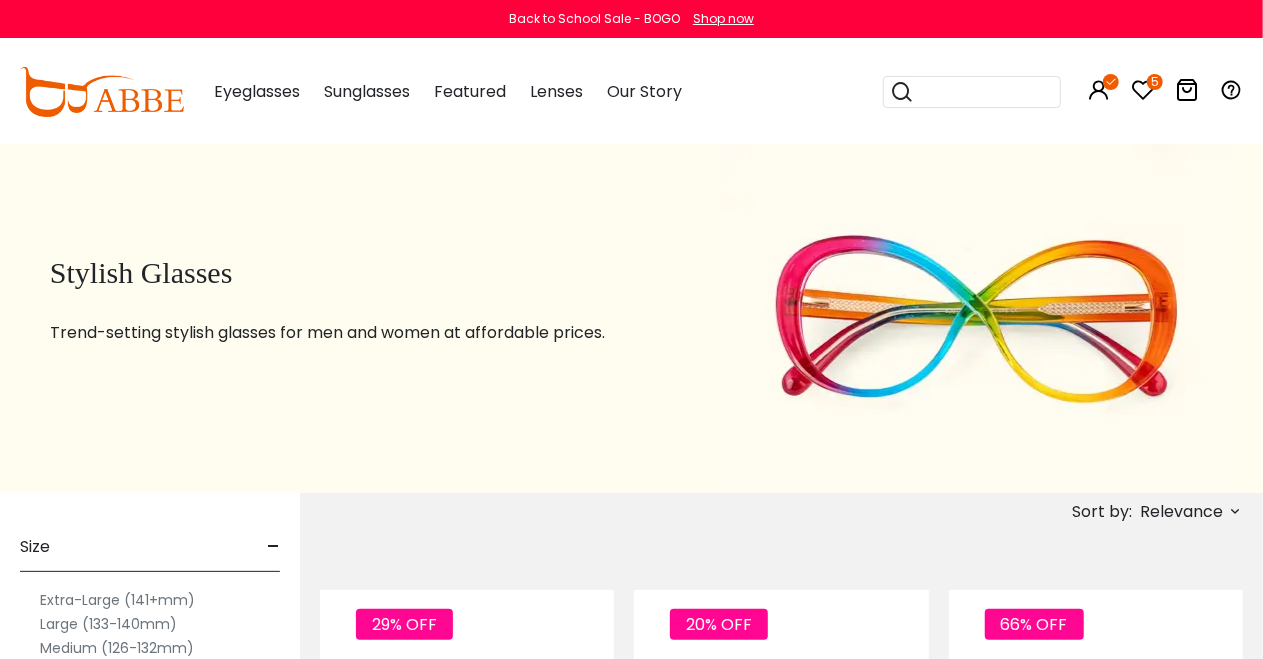 scroll, scrollTop: 0, scrollLeft: 0, axis: both 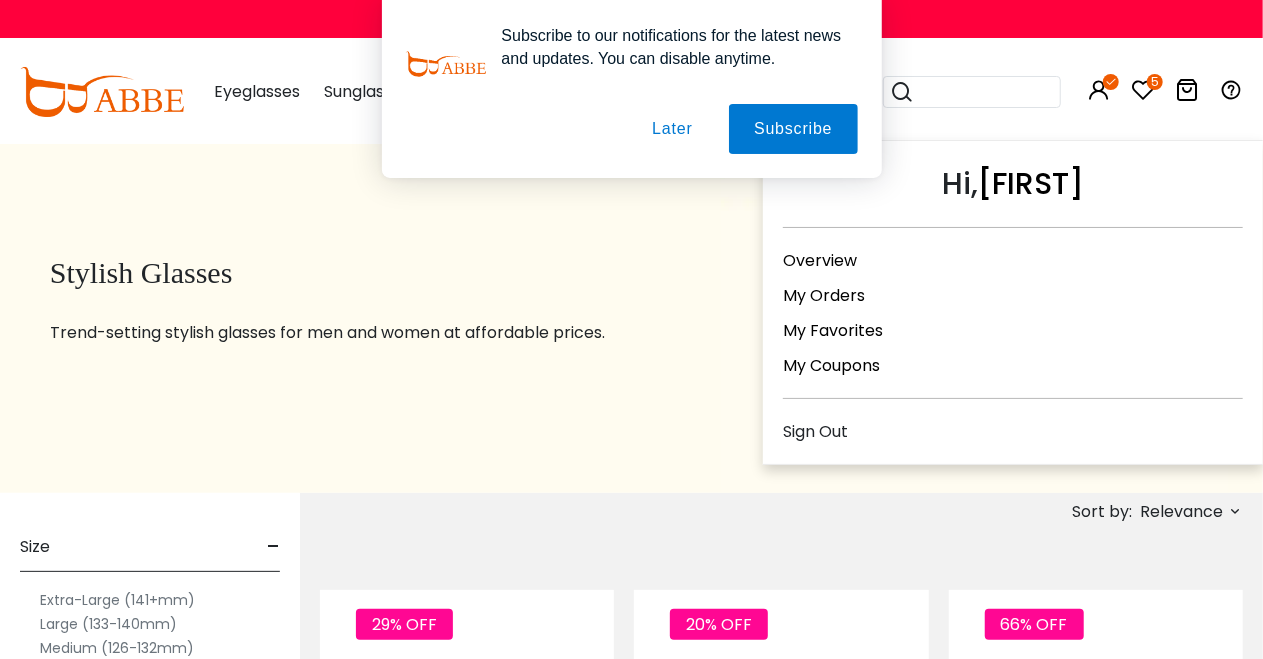 click on "My Orders" at bounding box center [824, 295] 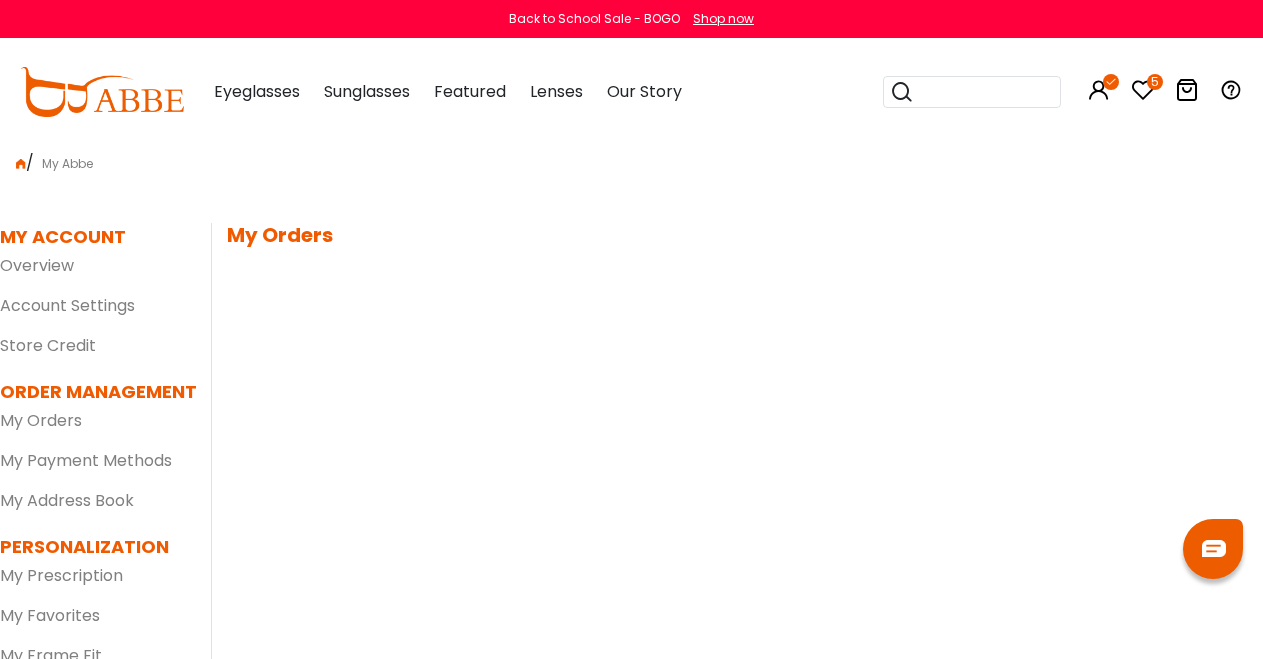 scroll, scrollTop: 0, scrollLeft: 0, axis: both 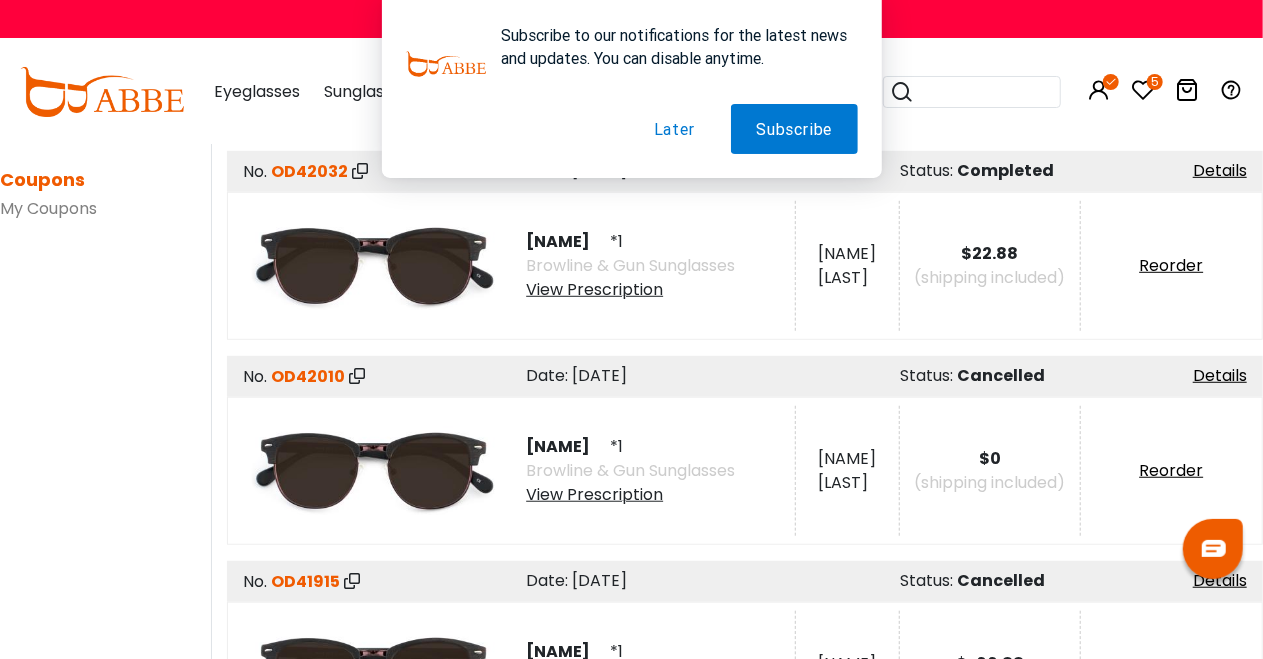 click at bounding box center (375, 266) 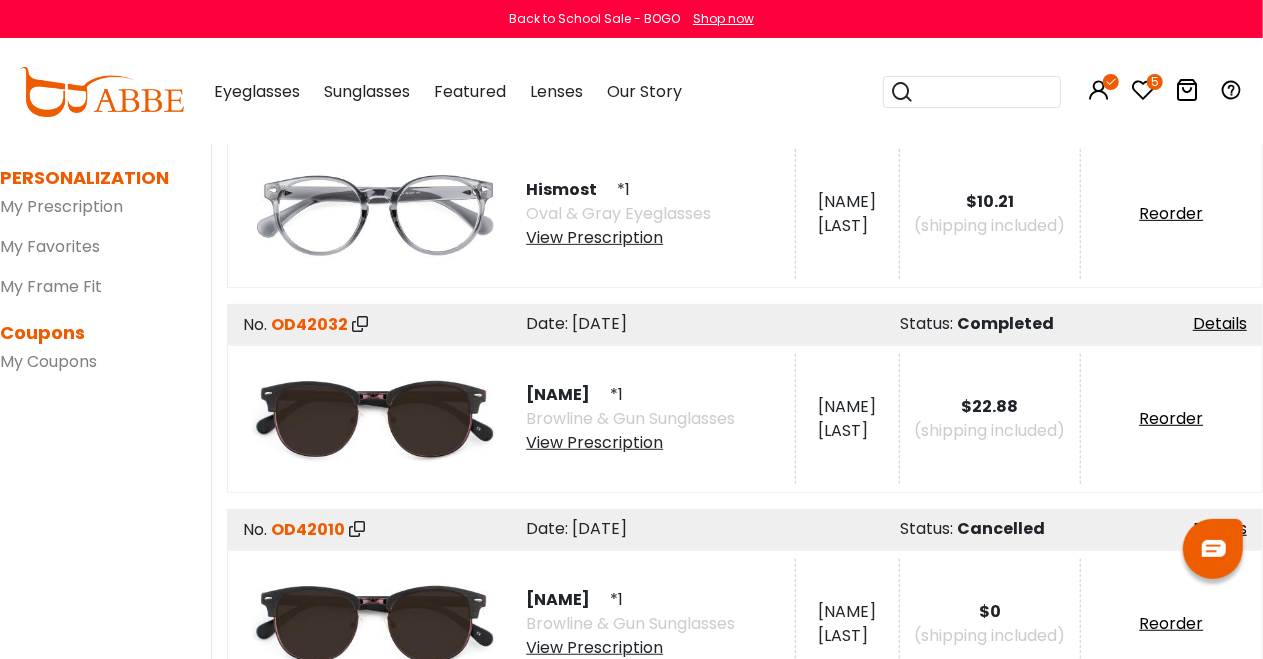 scroll, scrollTop: 0, scrollLeft: 0, axis: both 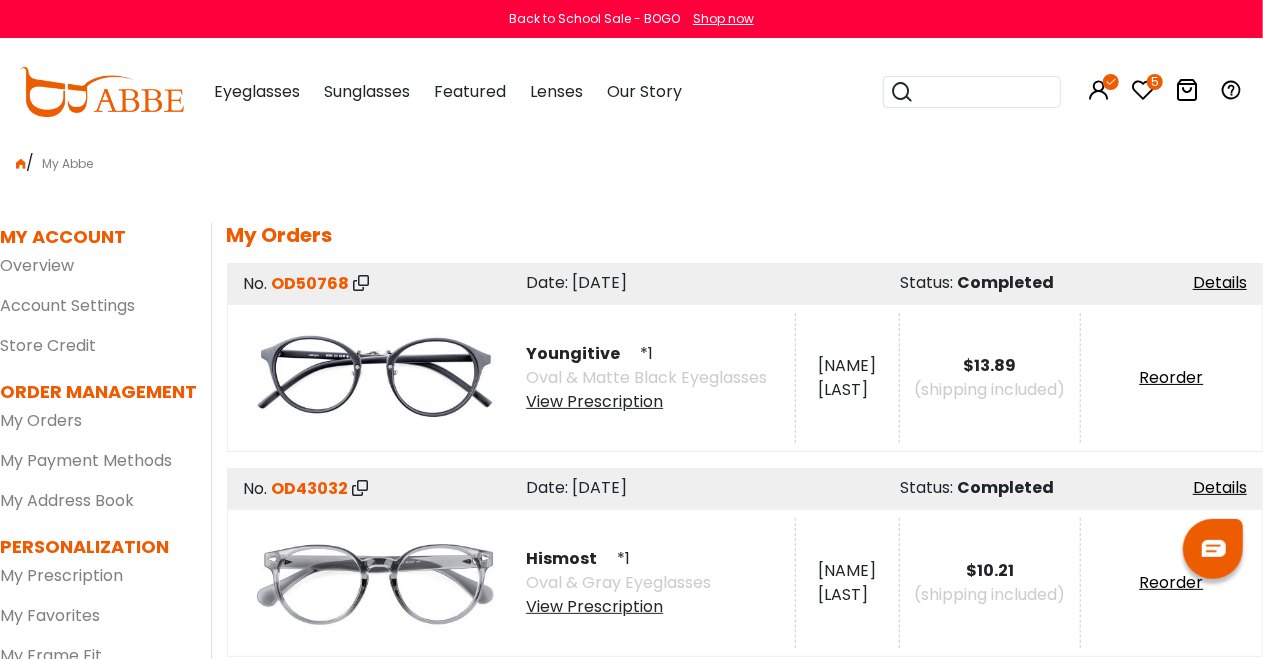 click at bounding box center [984, 92] 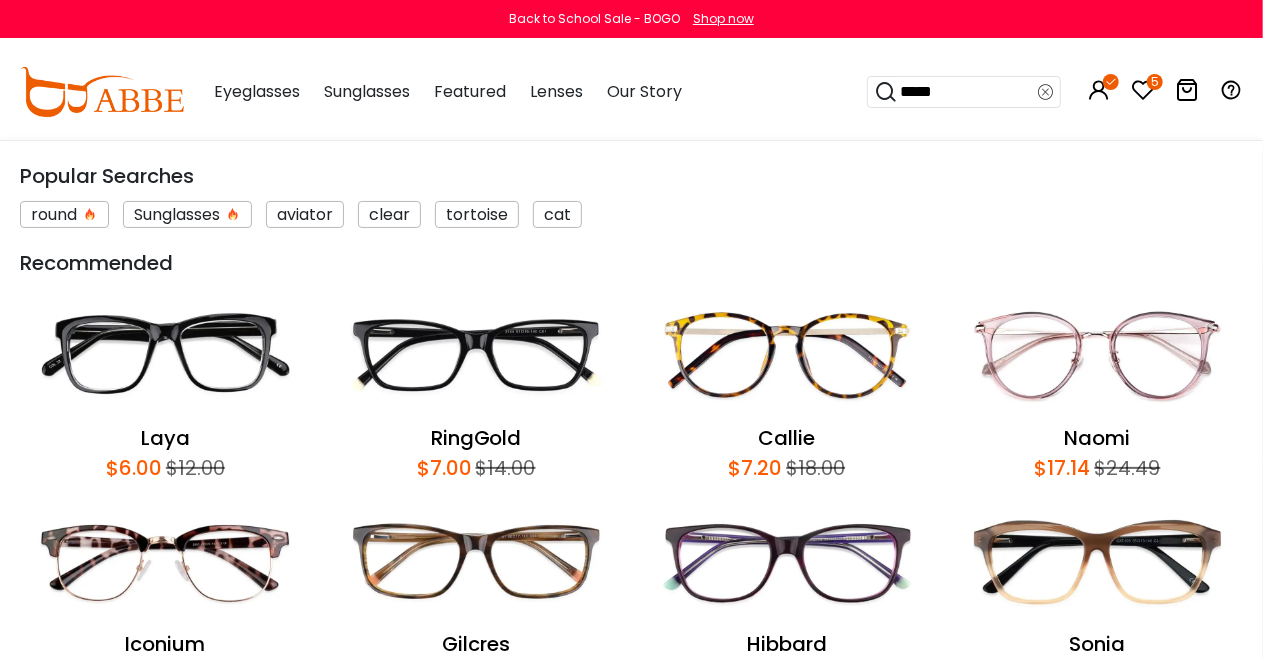 type on "******" 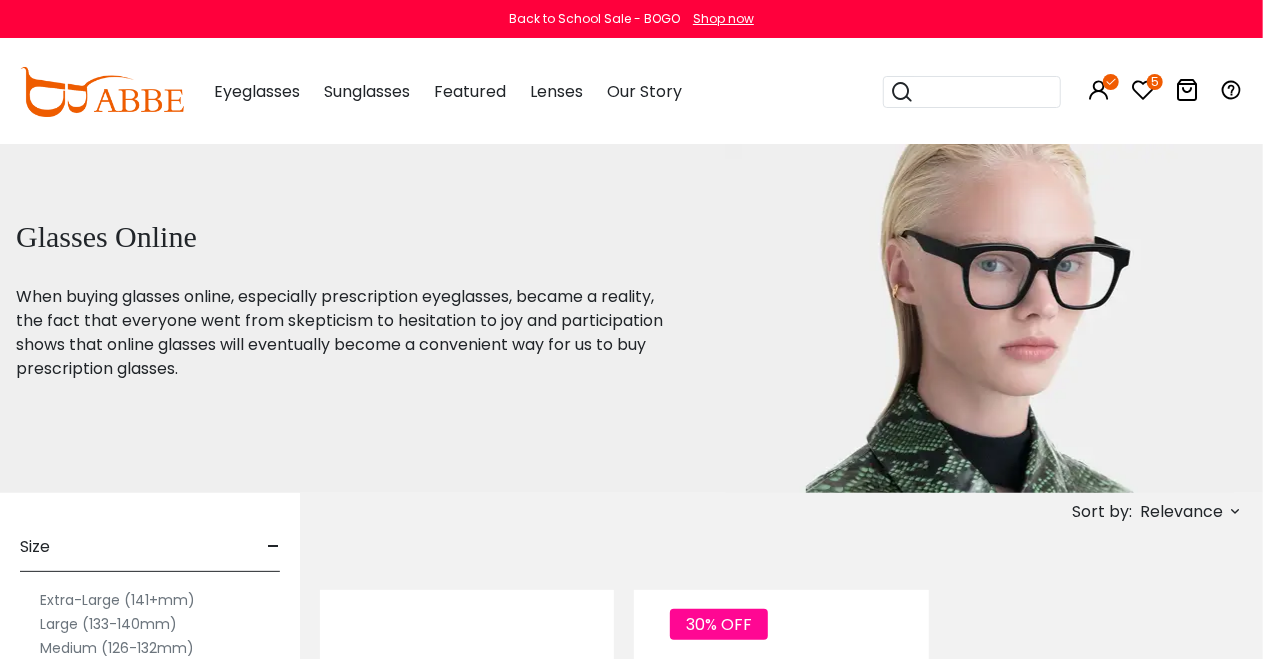 scroll, scrollTop: 0, scrollLeft: 0, axis: both 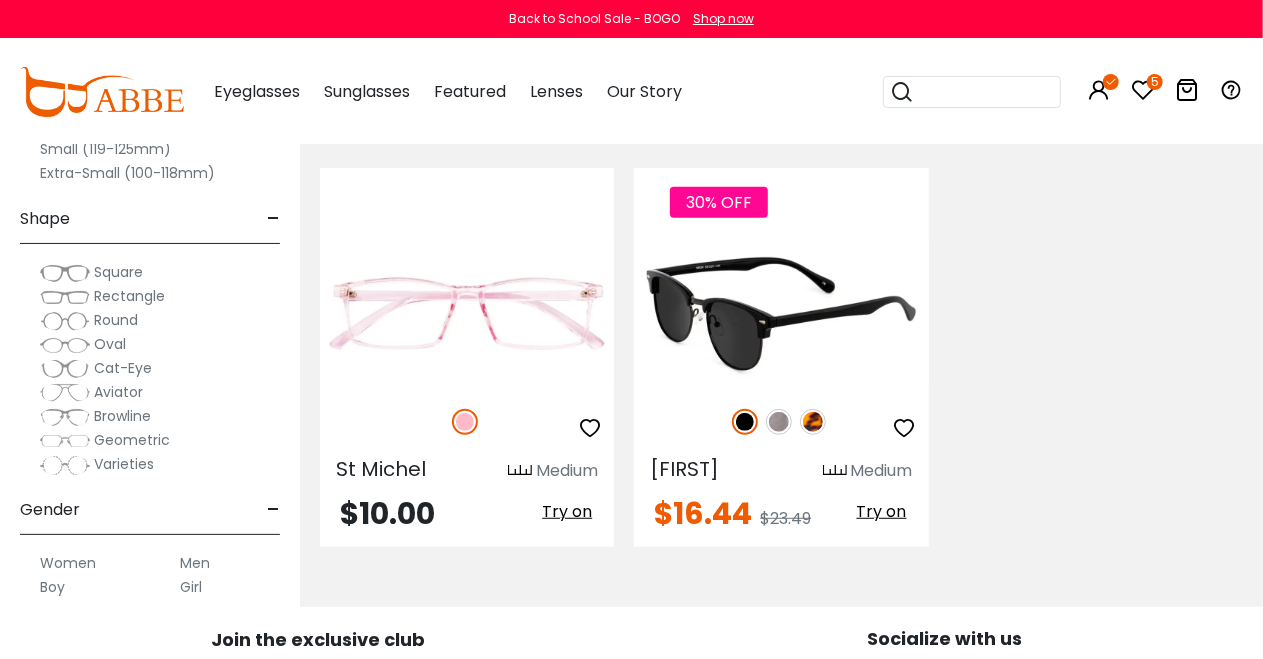 click at bounding box center [781, 313] 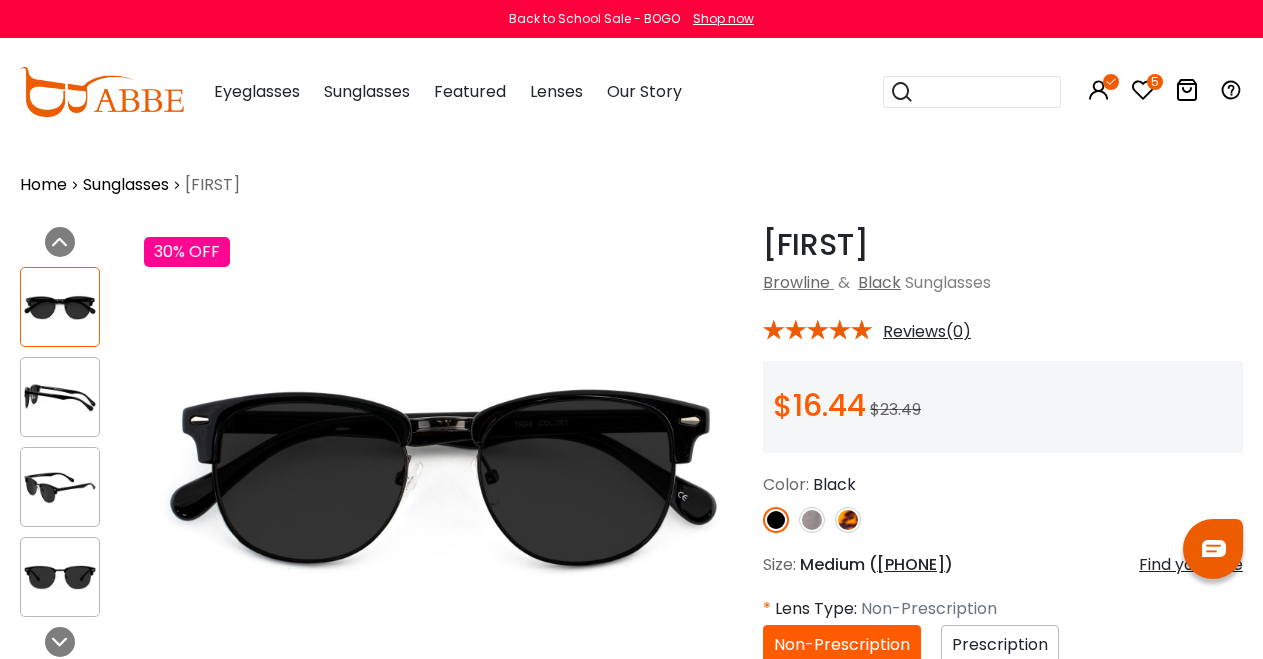 scroll, scrollTop: 0, scrollLeft: 0, axis: both 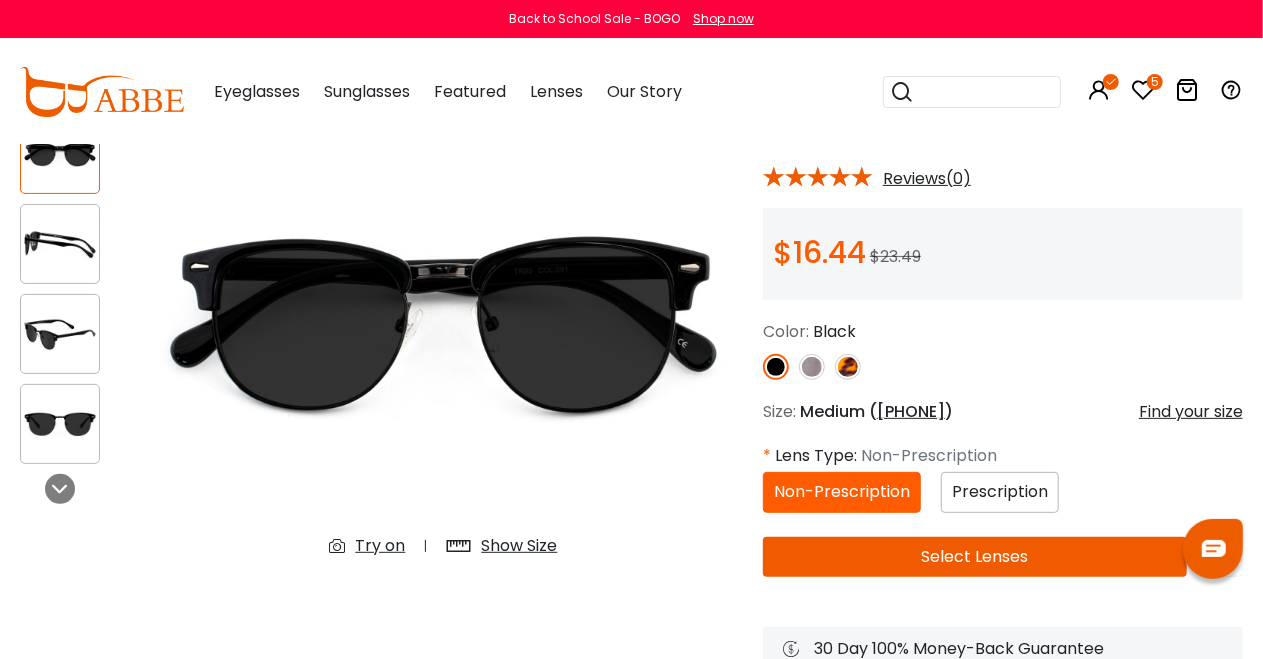 click on "50-21-141" at bounding box center (911, 411) 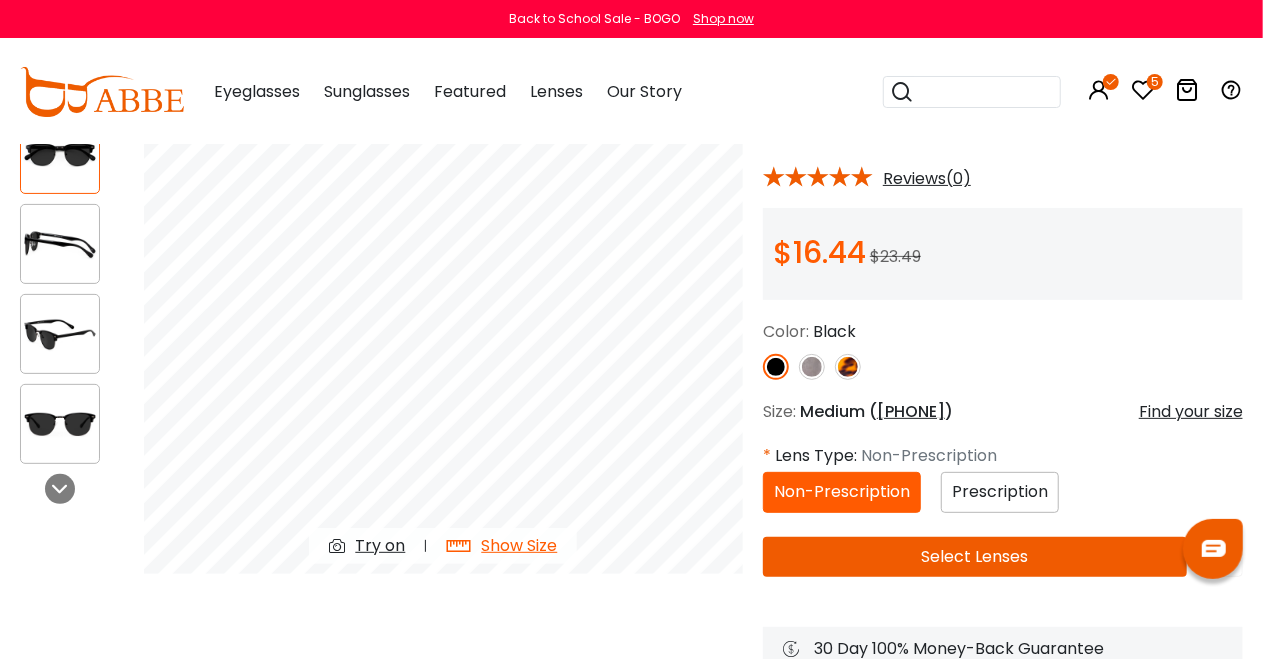 click at bounding box center (463, 546) 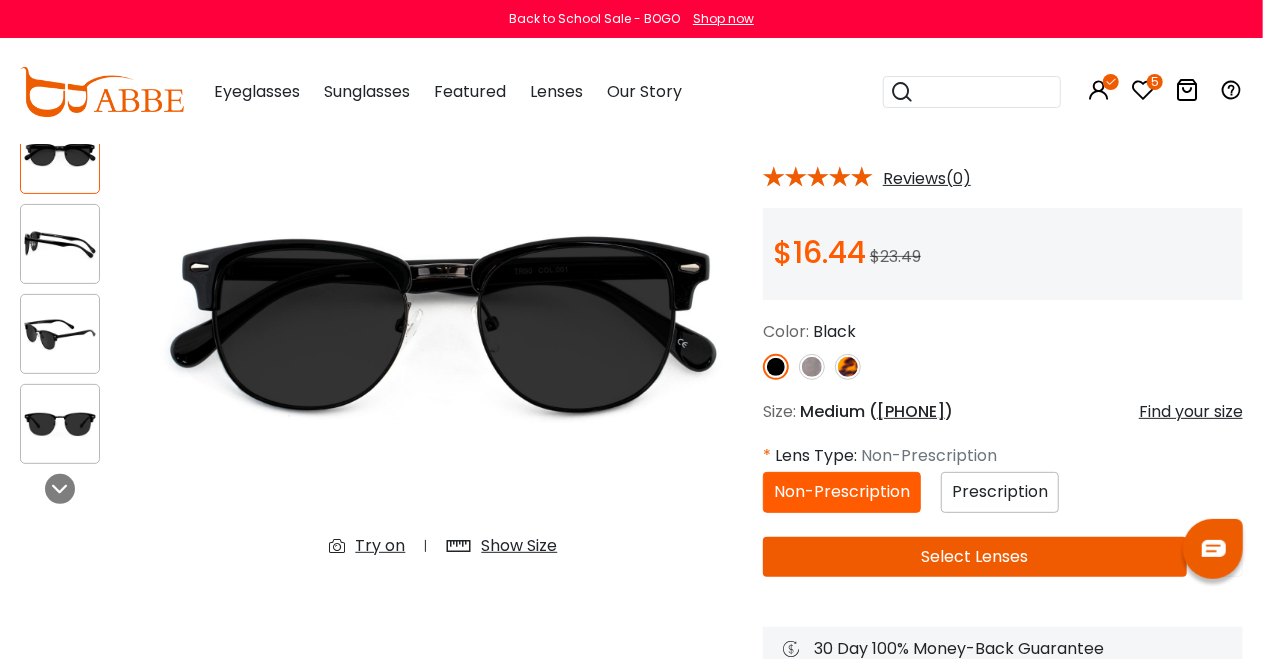 click at bounding box center [463, 546] 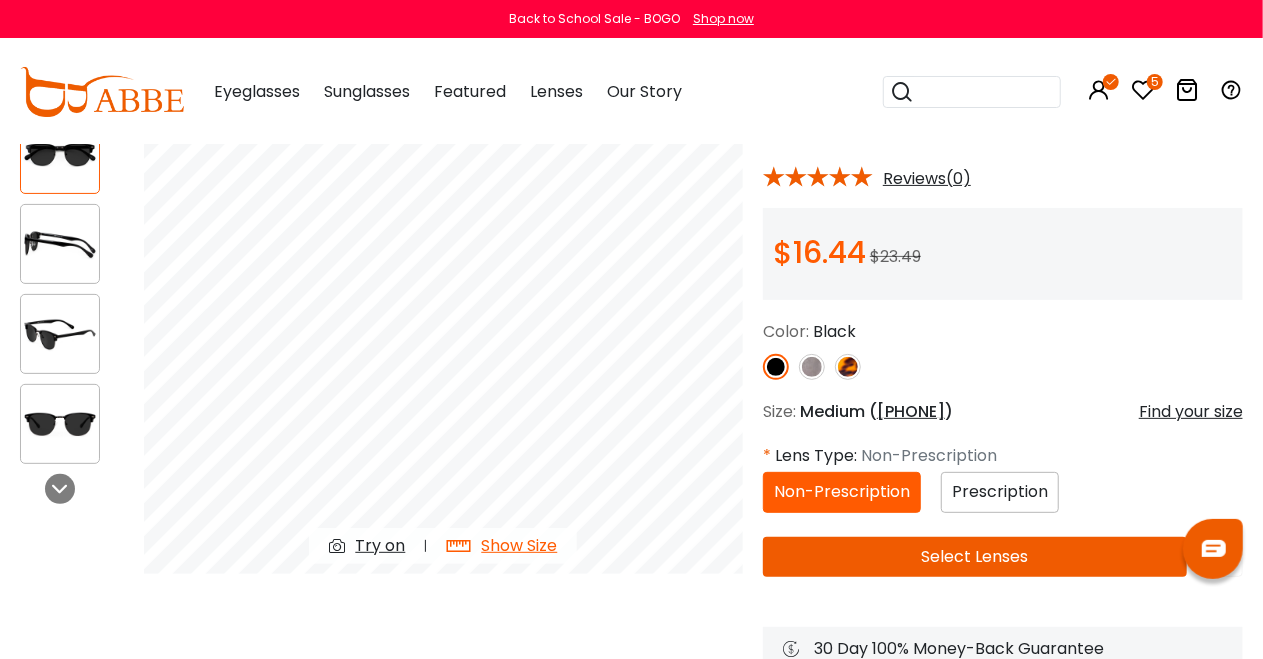 click at bounding box center (102, 92) 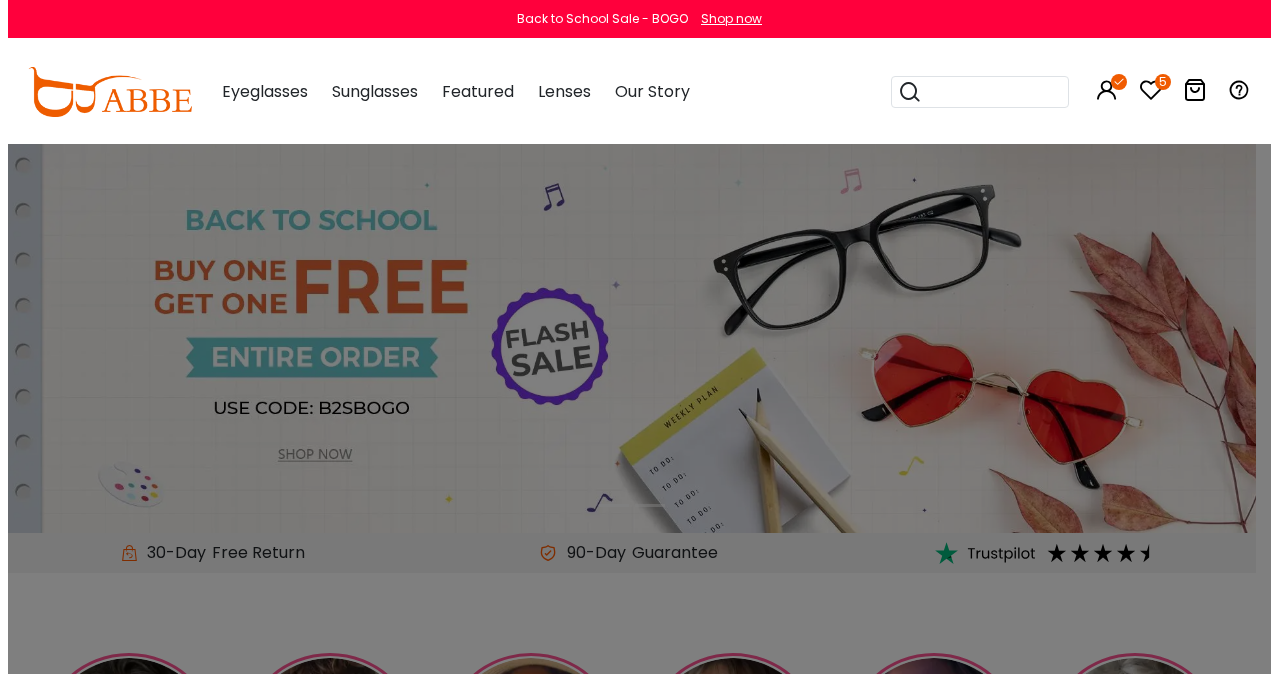 scroll, scrollTop: 0, scrollLeft: 0, axis: both 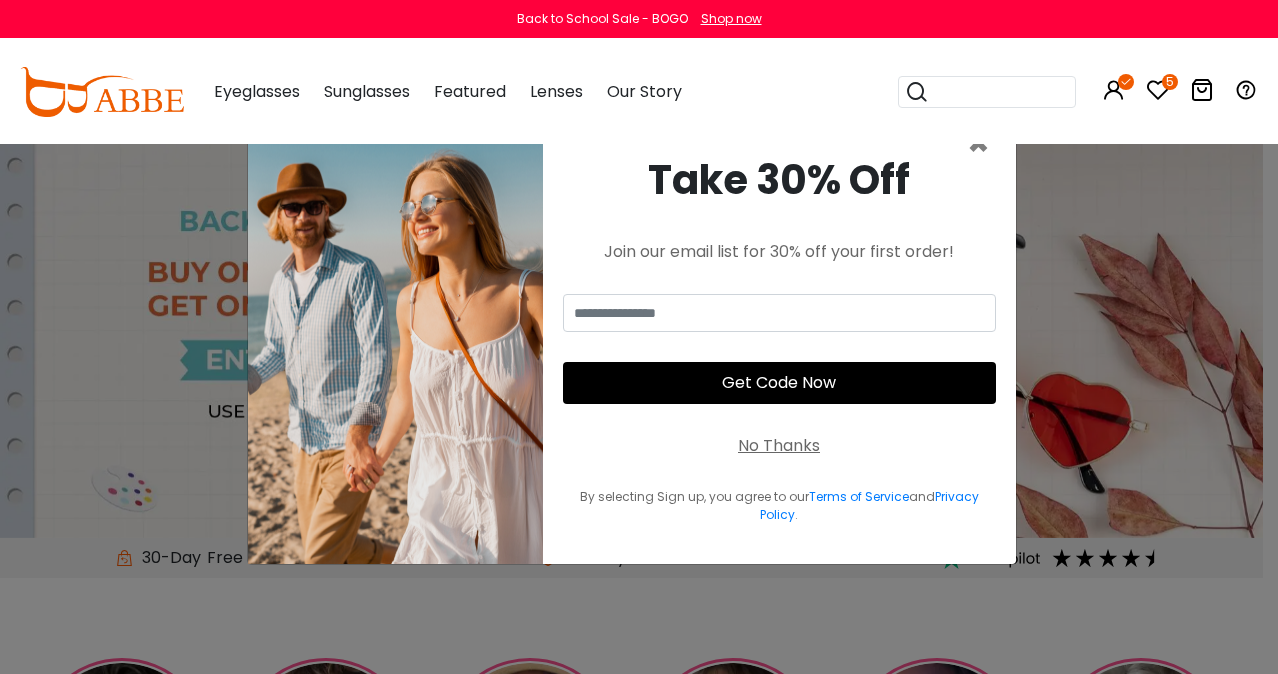 click on "No Thanks" at bounding box center [779, 446] 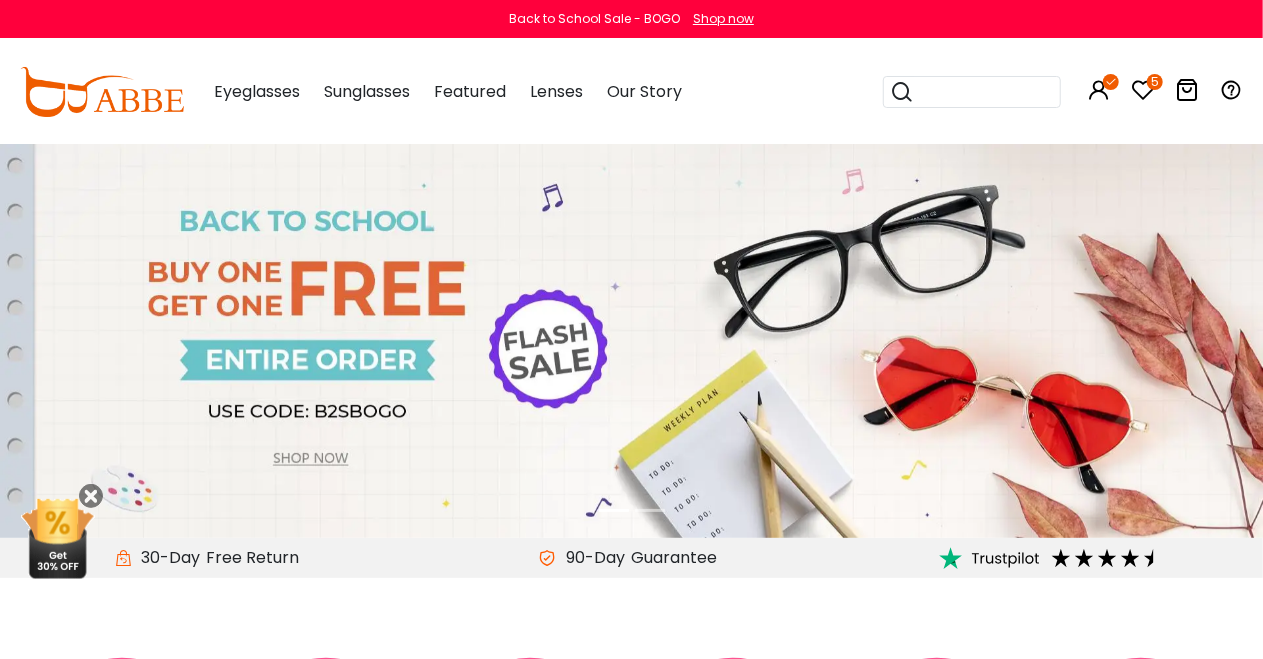 click at bounding box center (631, 340) 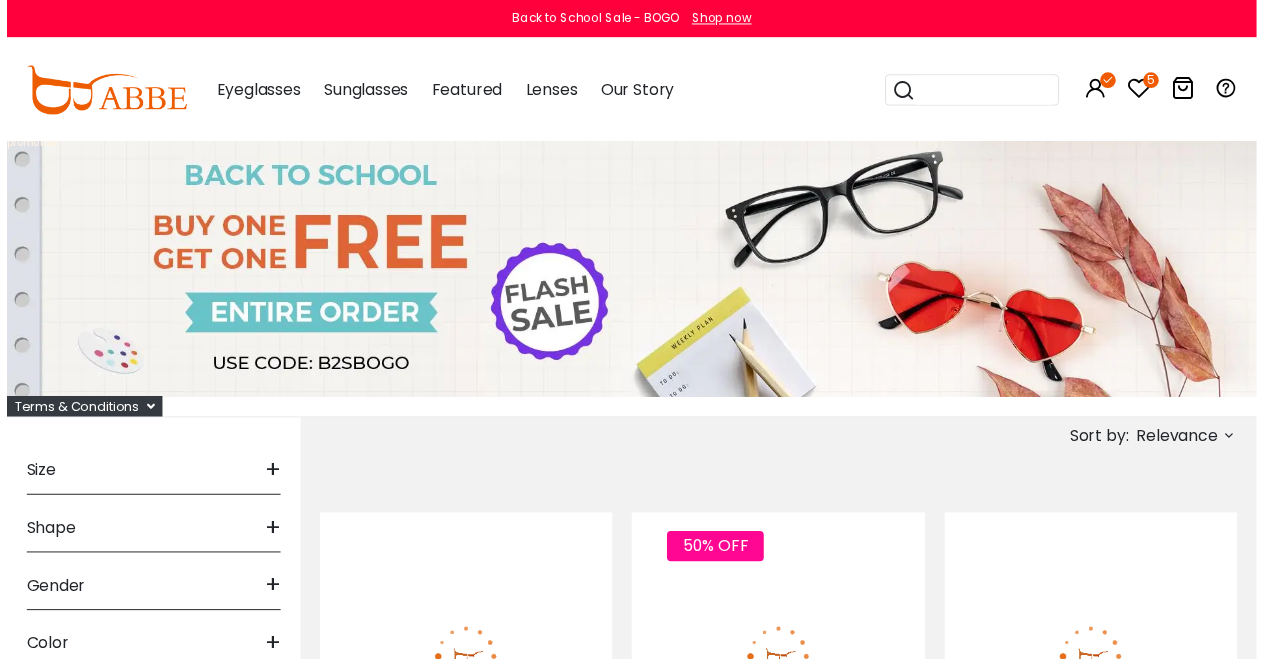 scroll, scrollTop: 0, scrollLeft: 0, axis: both 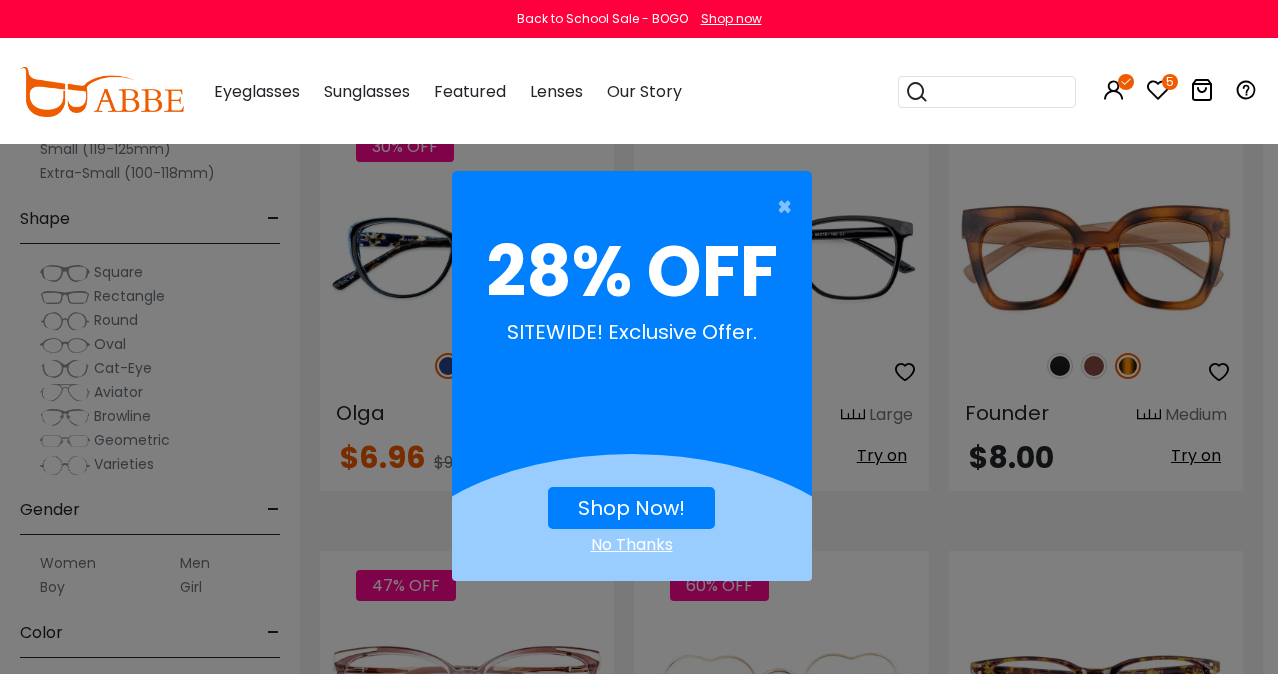 click on "Shop Now!" at bounding box center (631, 508) 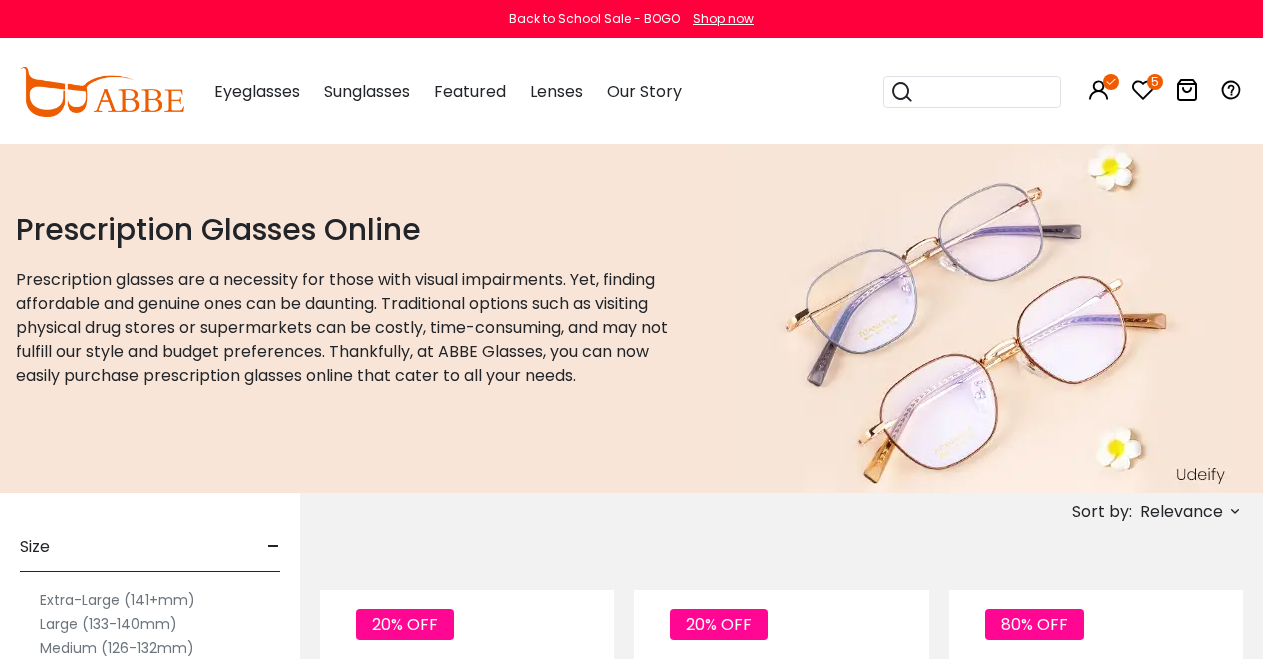 scroll, scrollTop: 0, scrollLeft: 0, axis: both 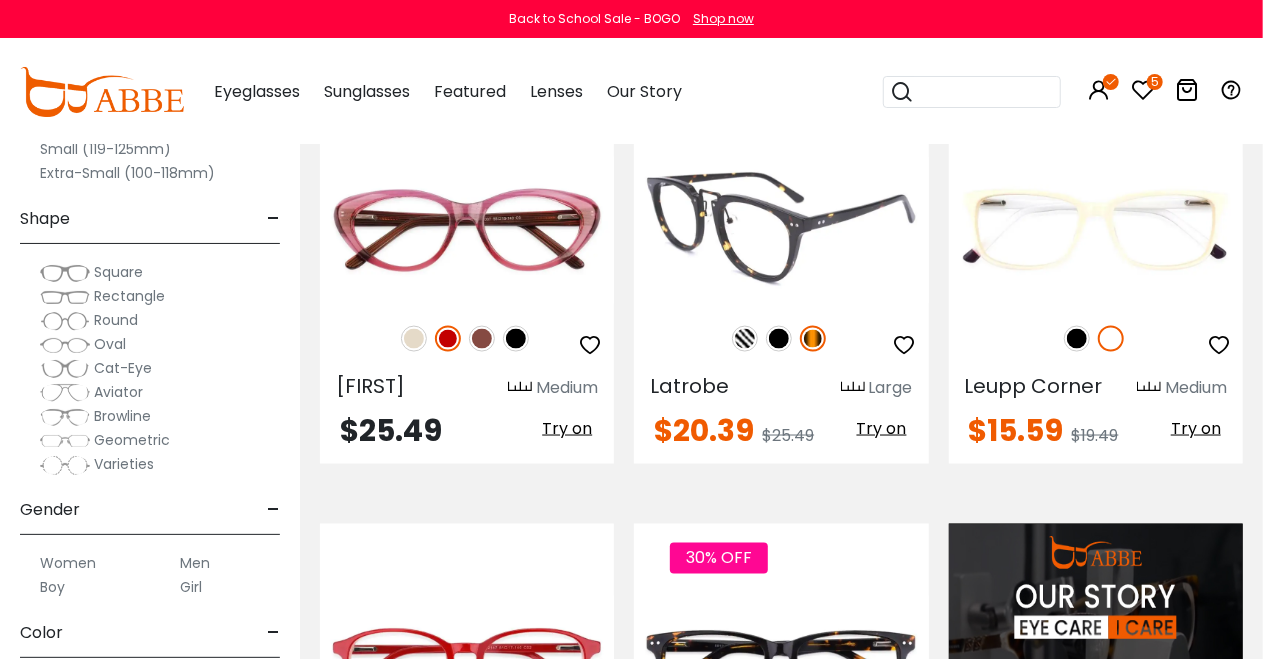 click at bounding box center [781, 230] 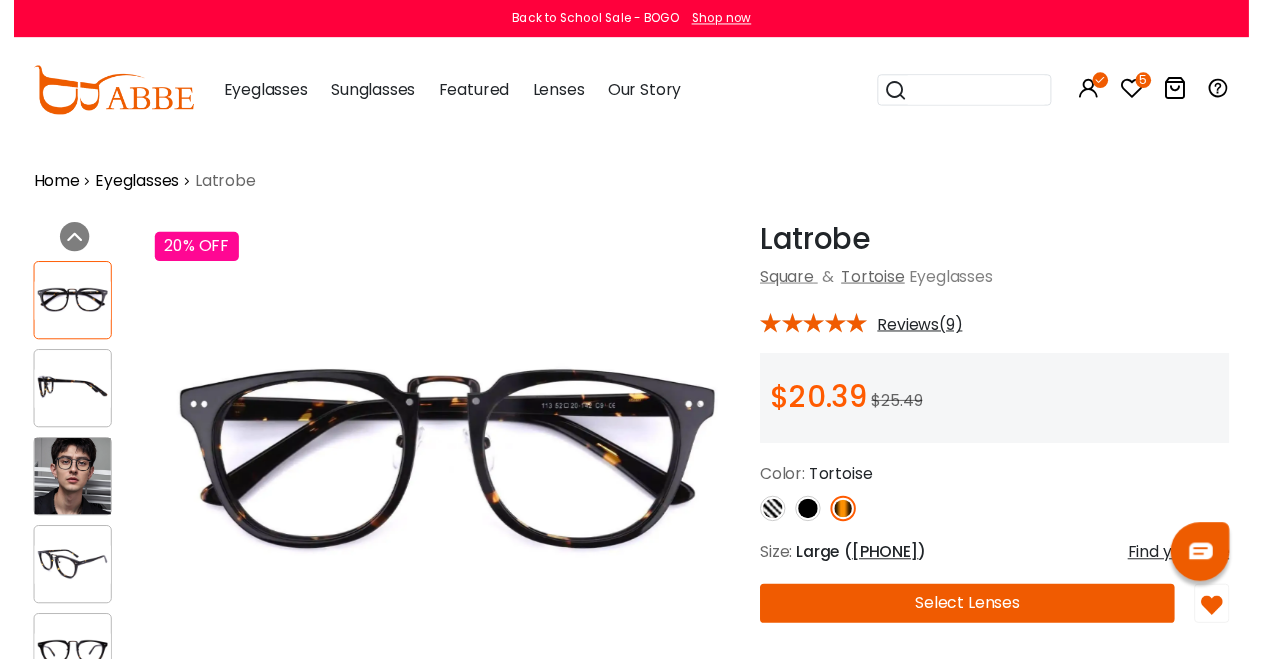 scroll, scrollTop: 0, scrollLeft: 0, axis: both 